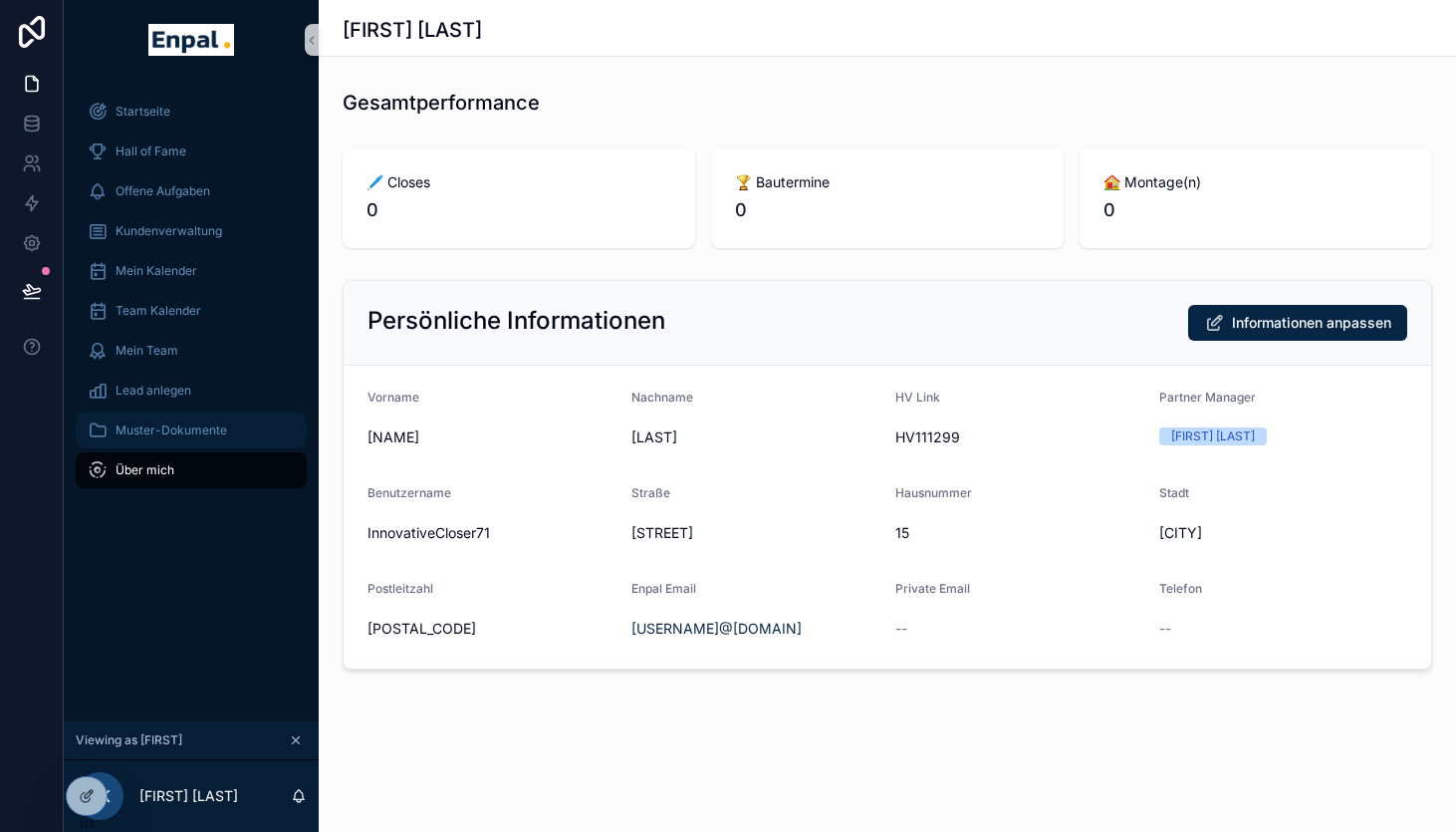 scroll, scrollTop: 0, scrollLeft: 0, axis: both 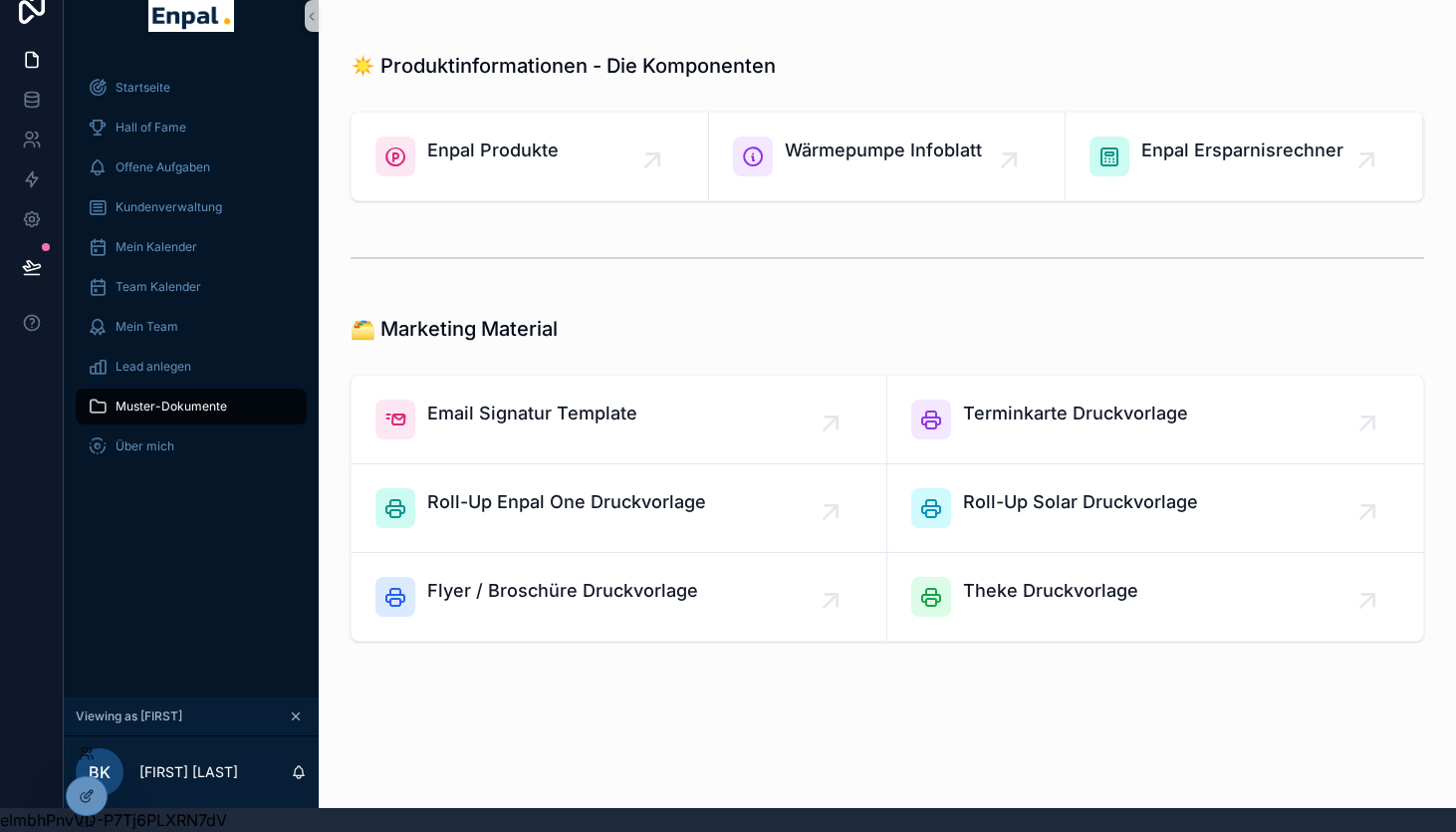 click 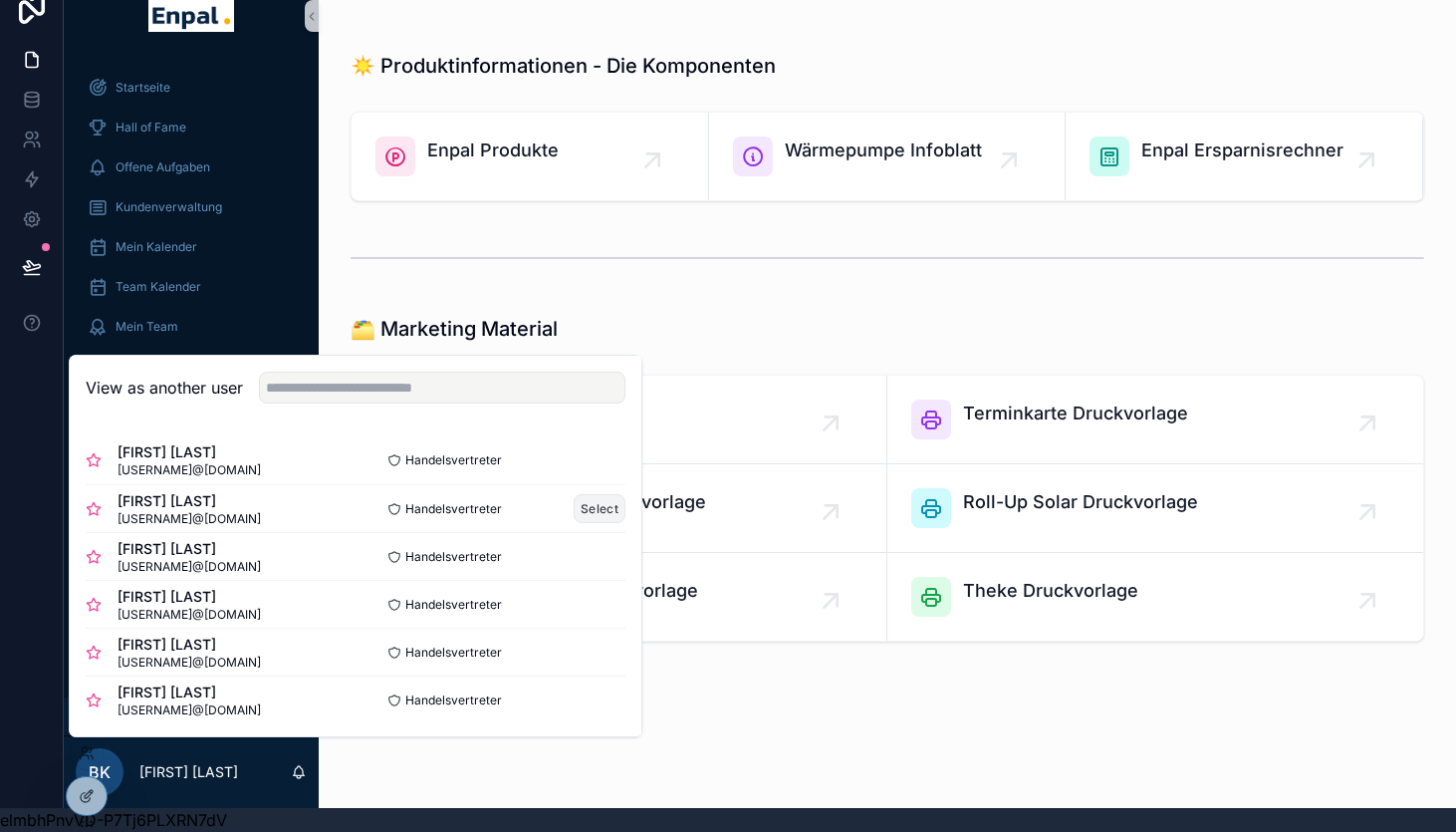 click on "Select" at bounding box center [600, 508] 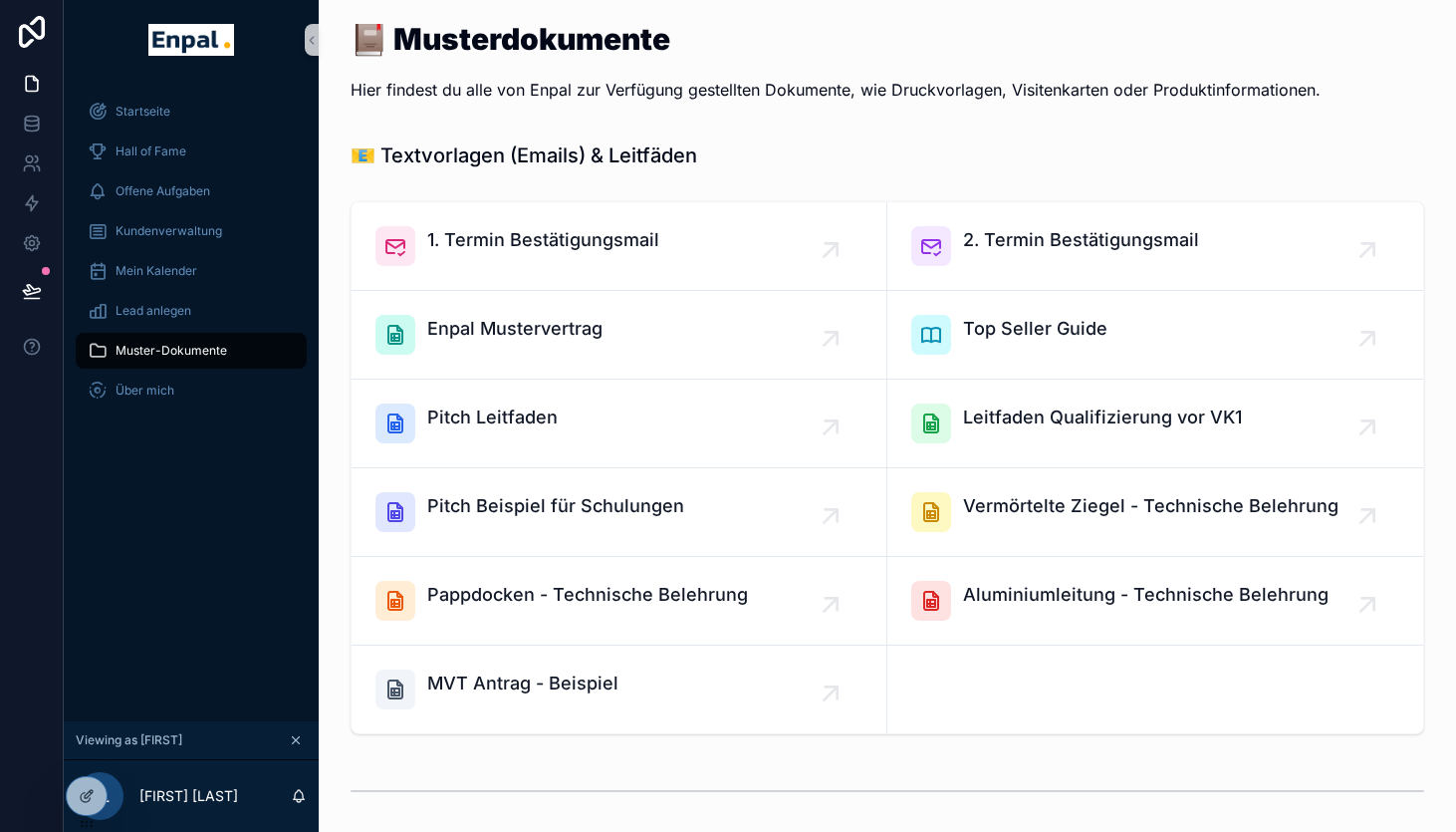 scroll, scrollTop: 24, scrollLeft: 0, axis: vertical 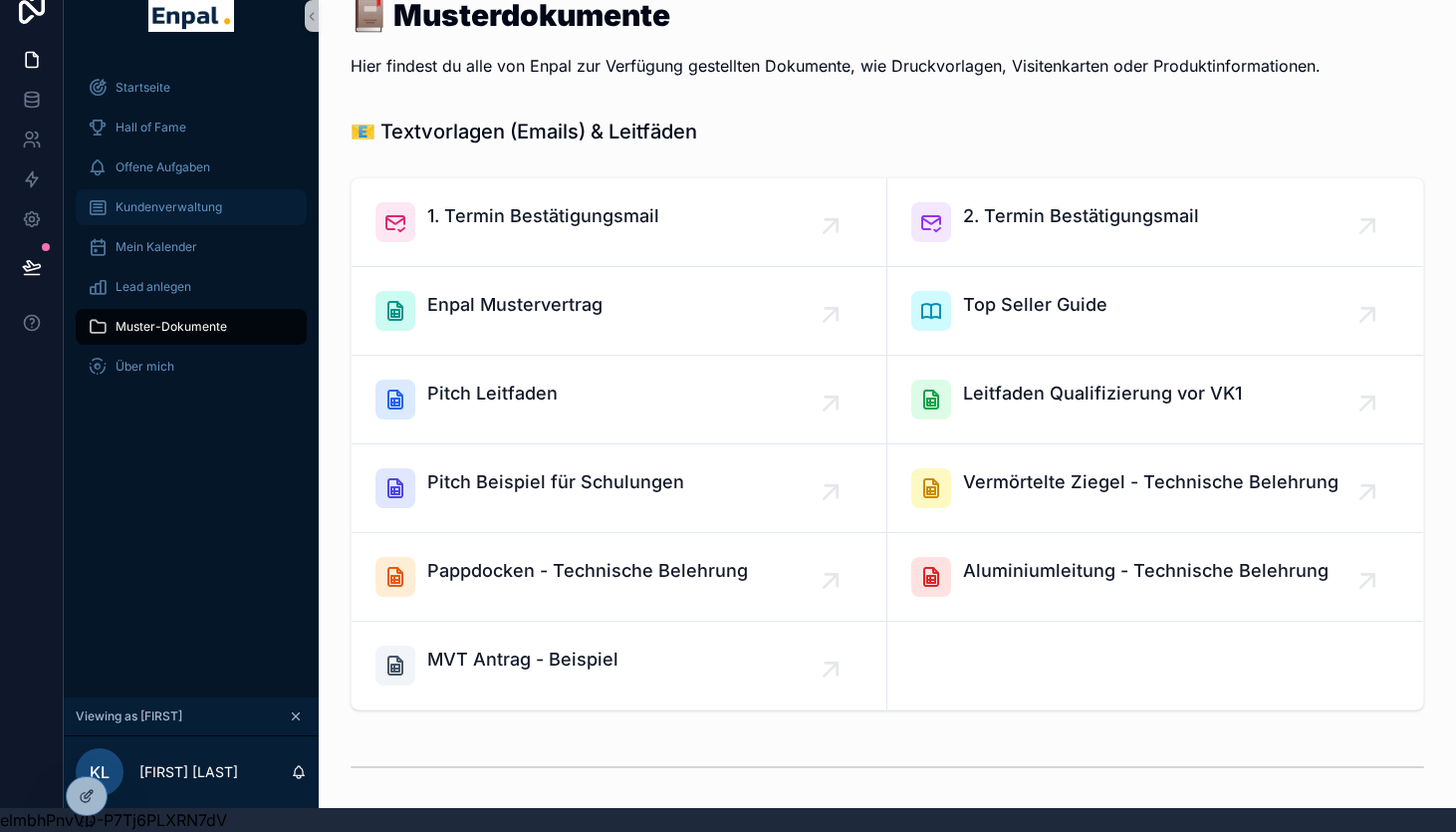 click on "Kundenverwaltung" at bounding box center [168, 207] 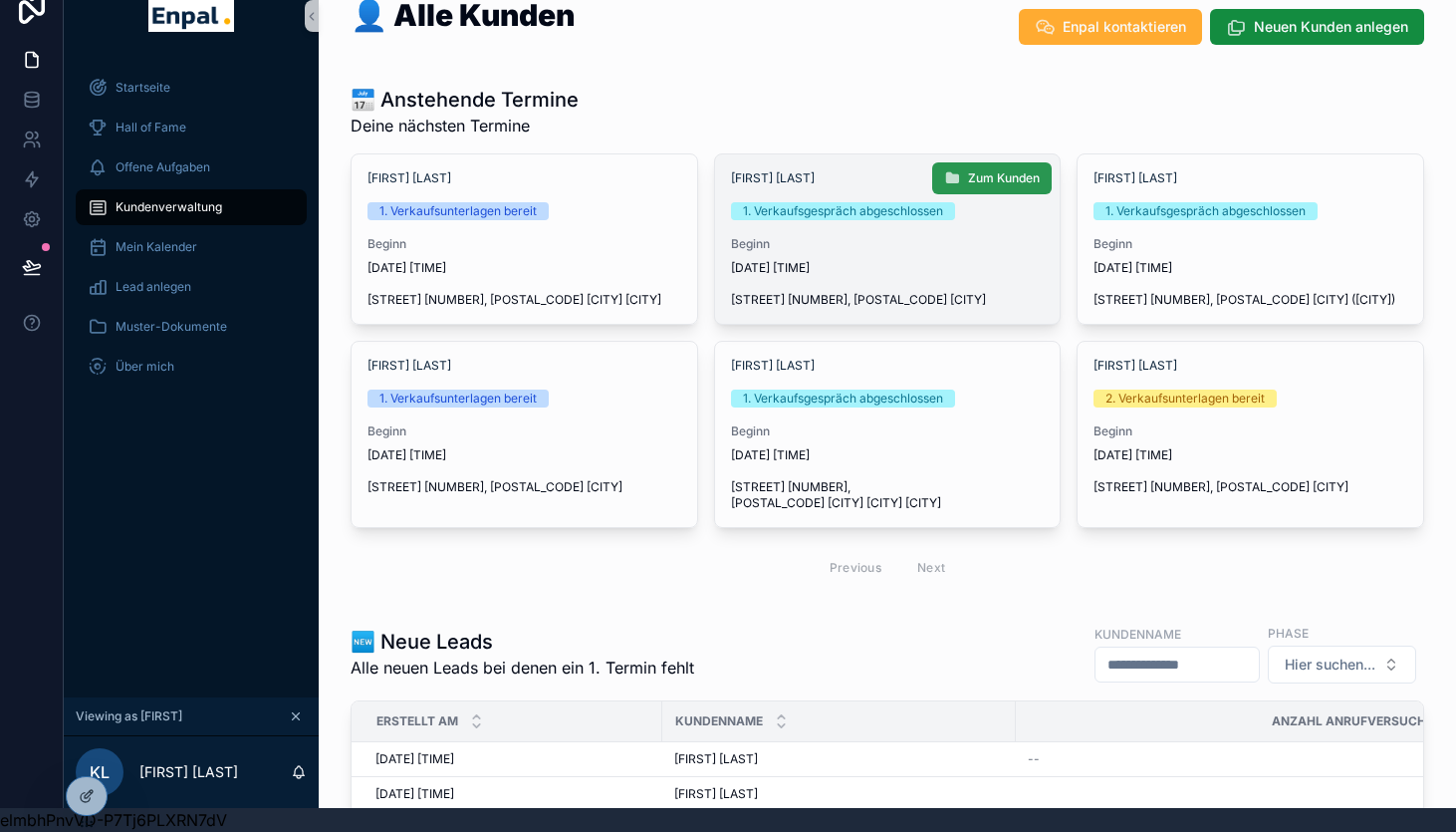 click on "Zum Kunden" at bounding box center [1004, 178] 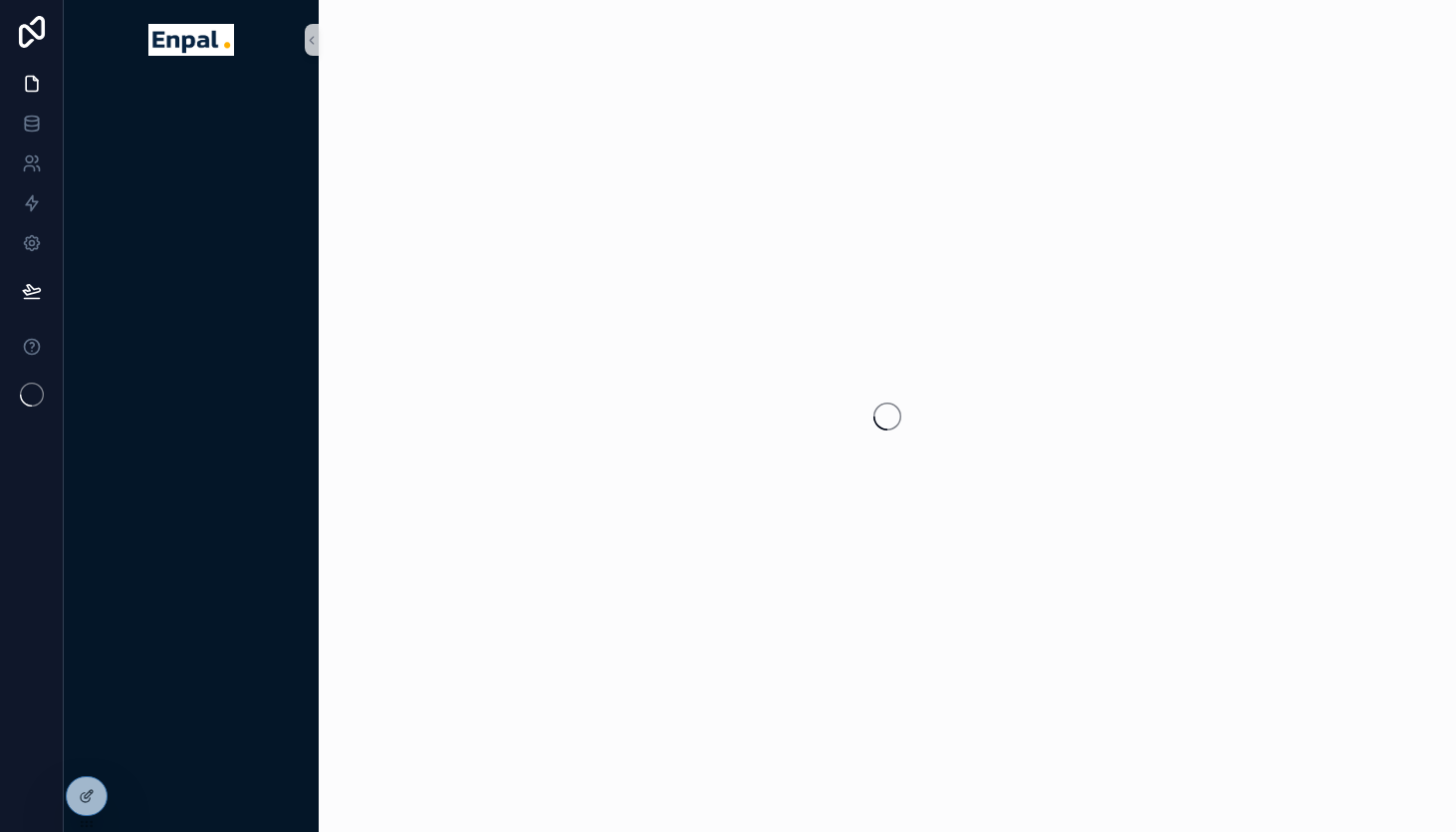 scroll, scrollTop: 0, scrollLeft: 0, axis: both 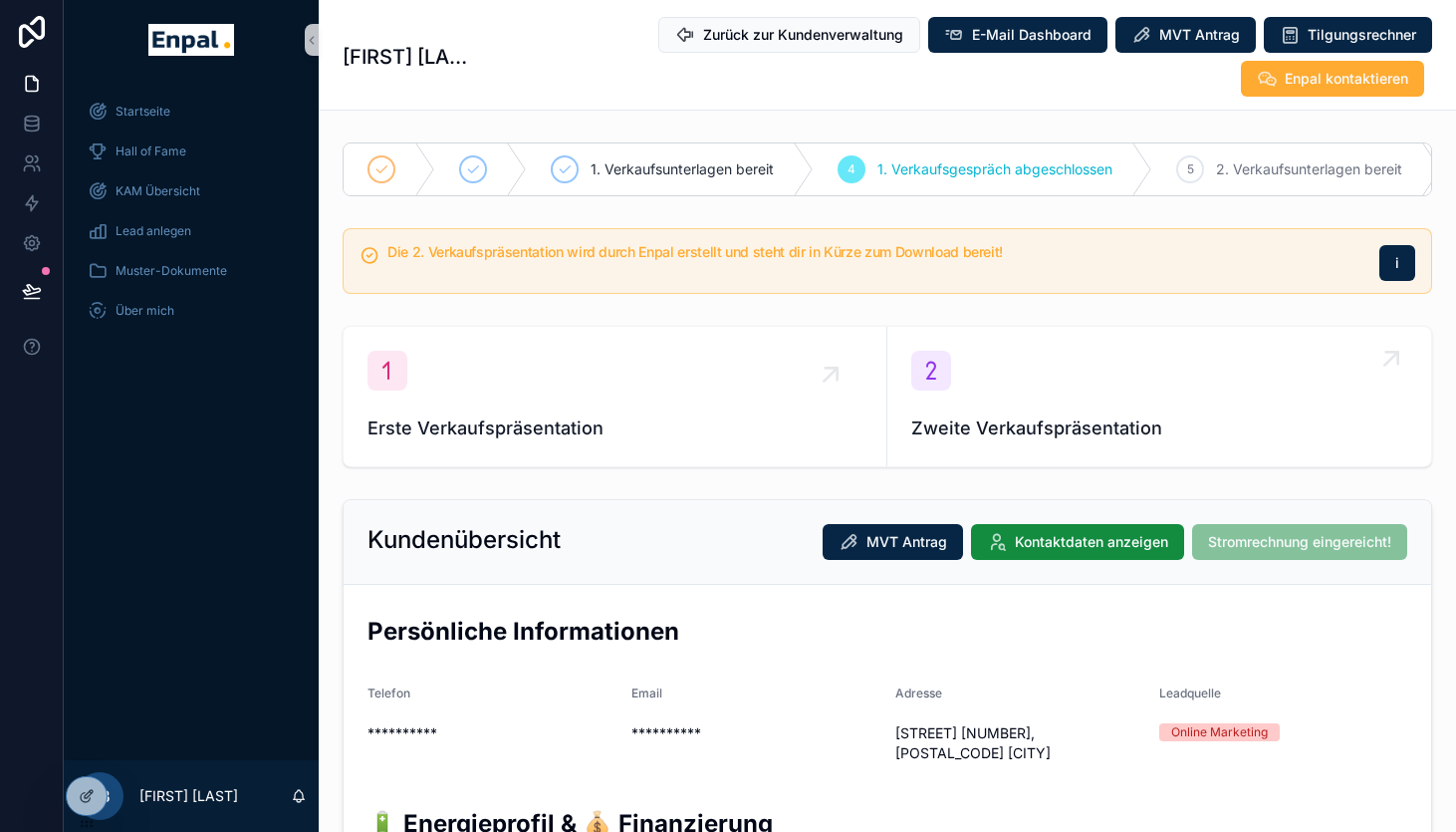 click on "Zweite Verkaufspräsentation" at bounding box center [1159, 397] 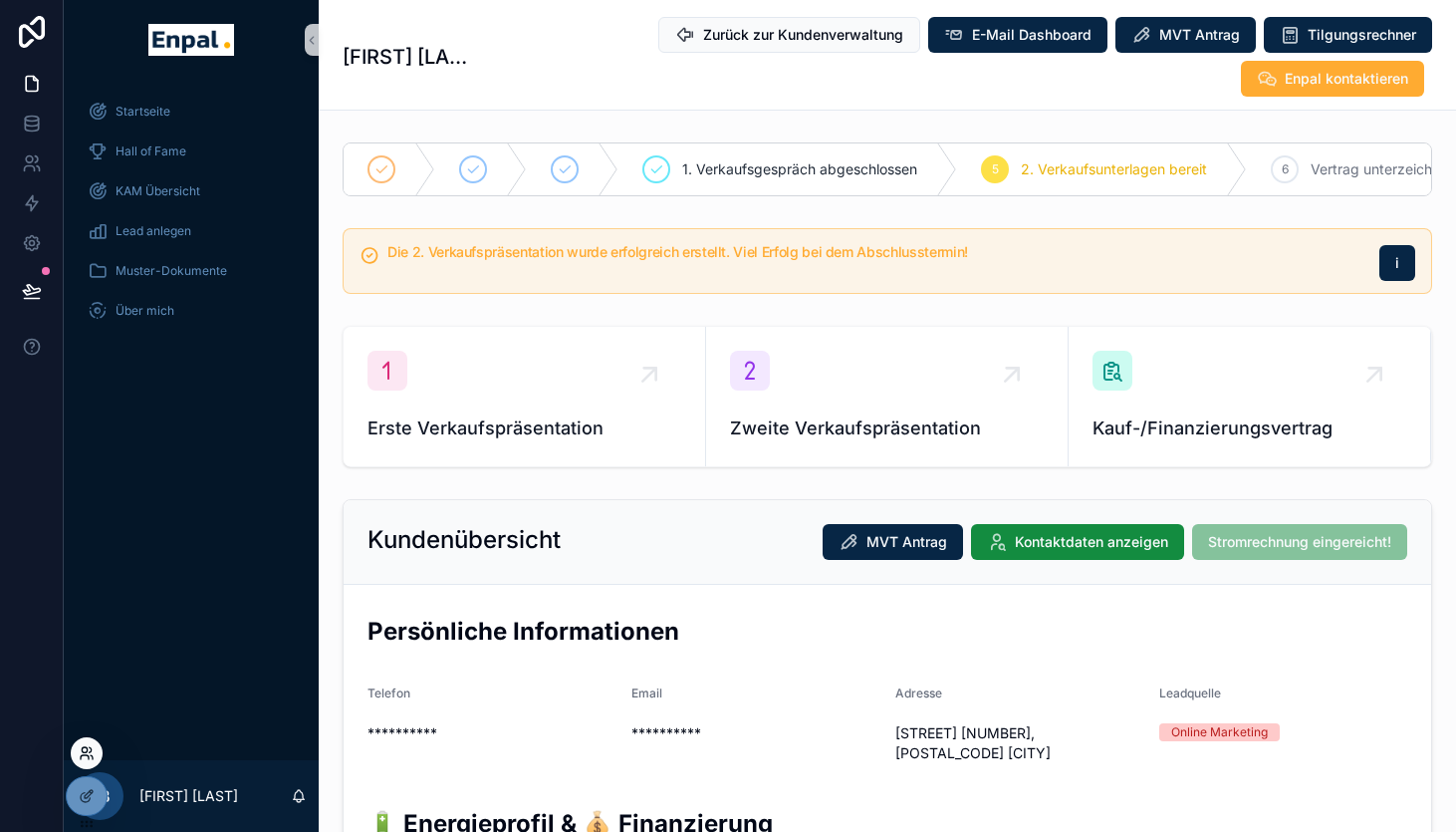 click 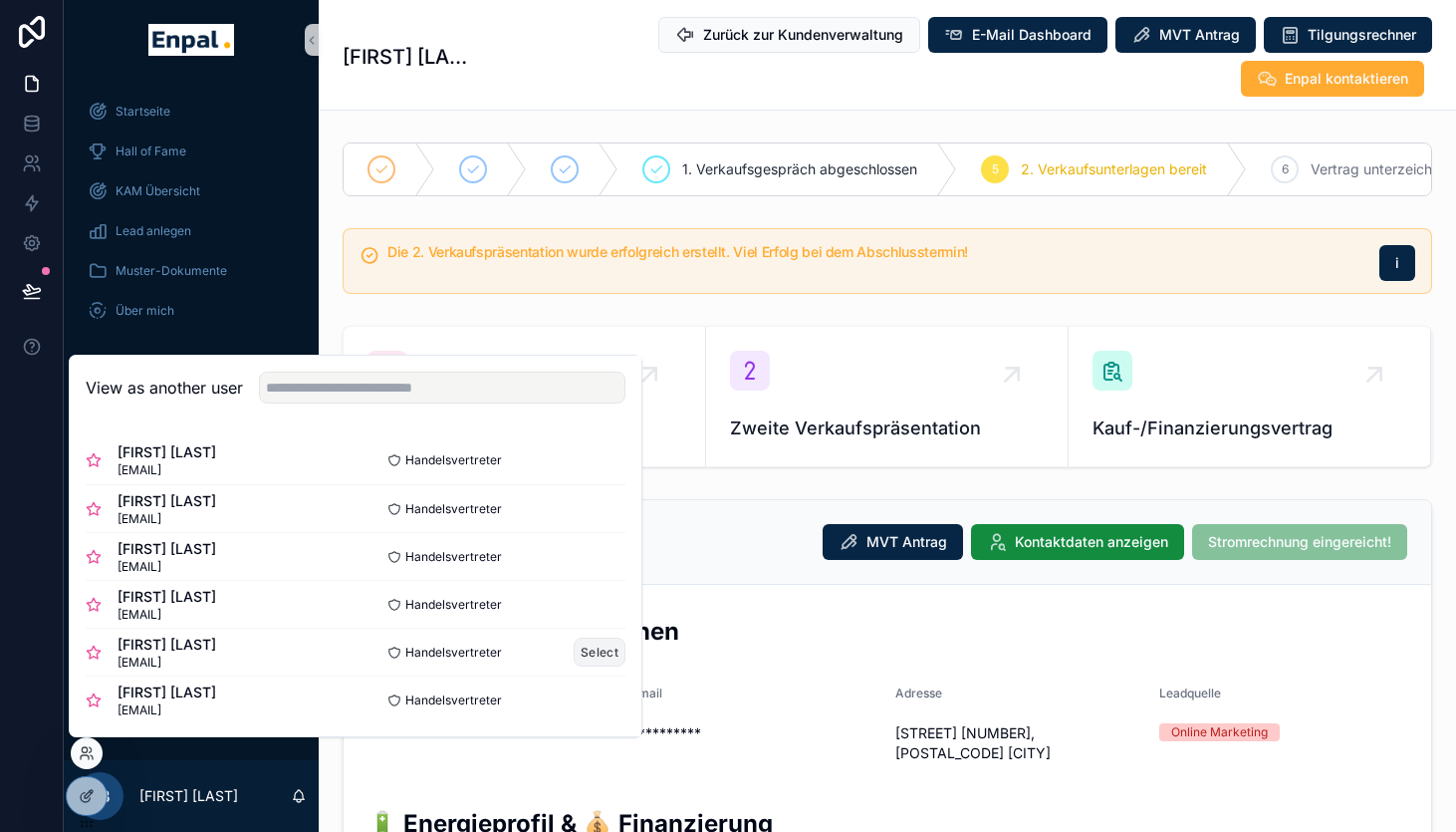 click on "Select" at bounding box center [600, 652] 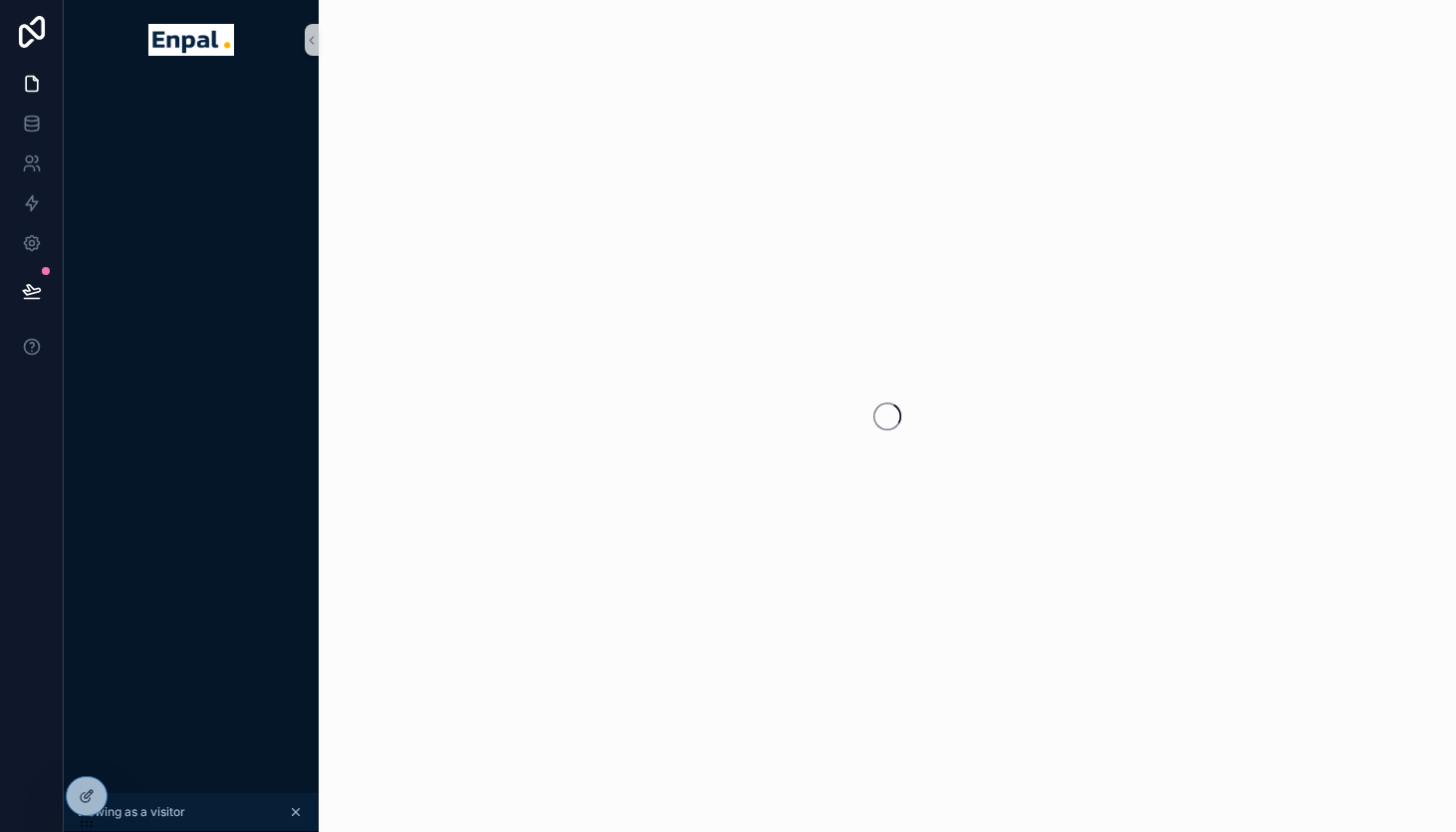 scroll, scrollTop: 0, scrollLeft: 0, axis: both 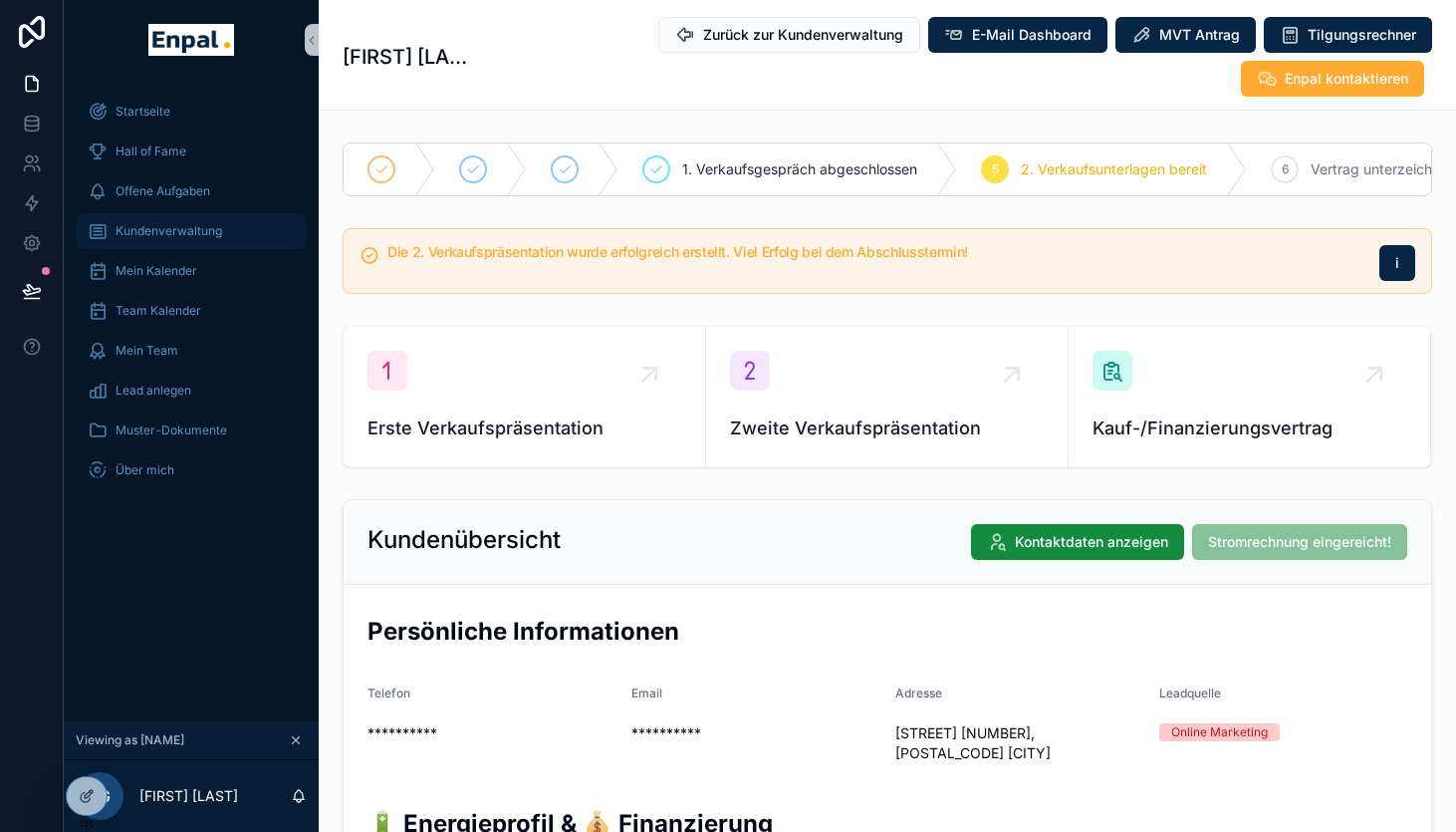 click on "Kundenverwaltung" at bounding box center (168, 231) 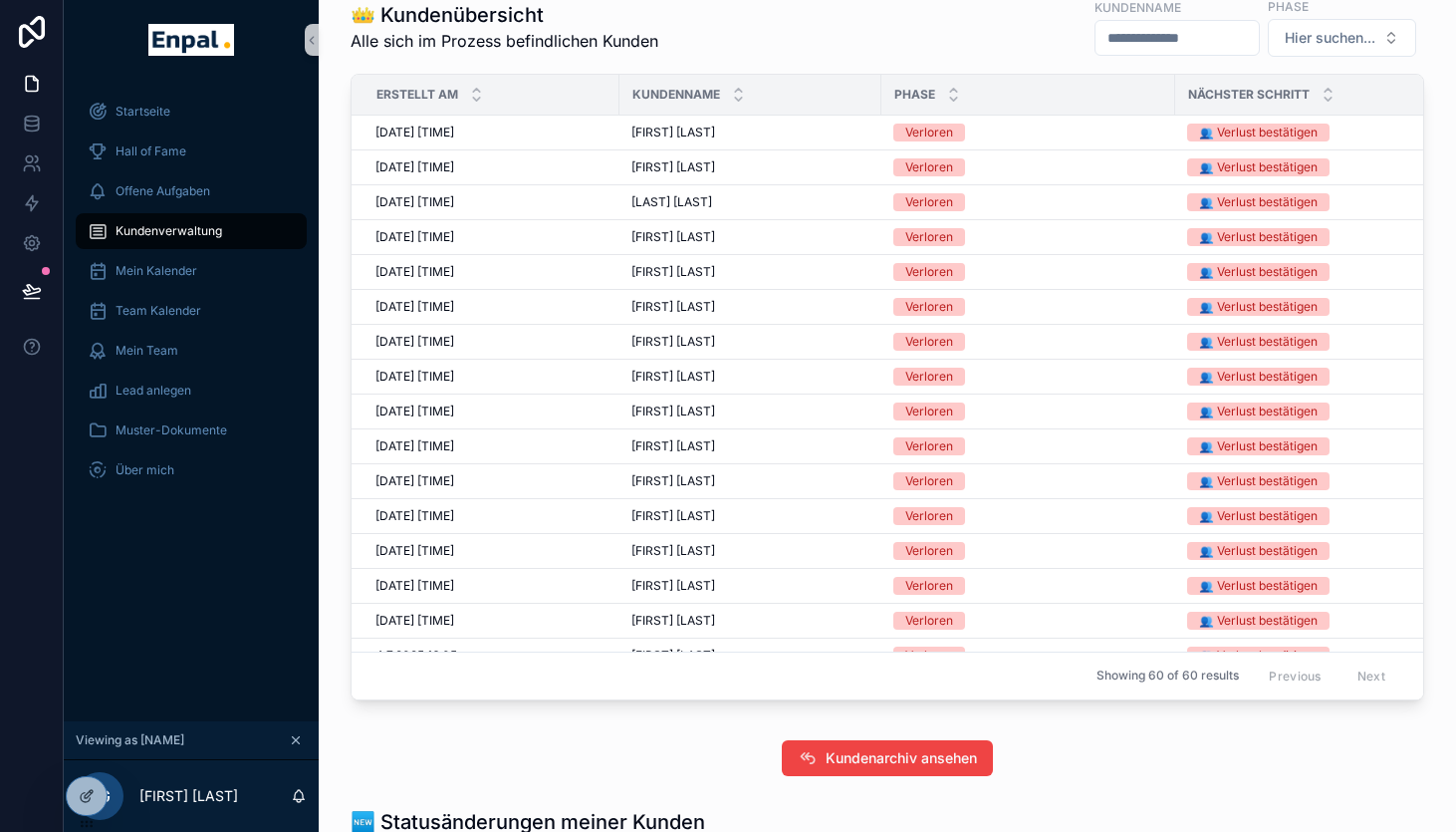 scroll, scrollTop: 1375, scrollLeft: 0, axis: vertical 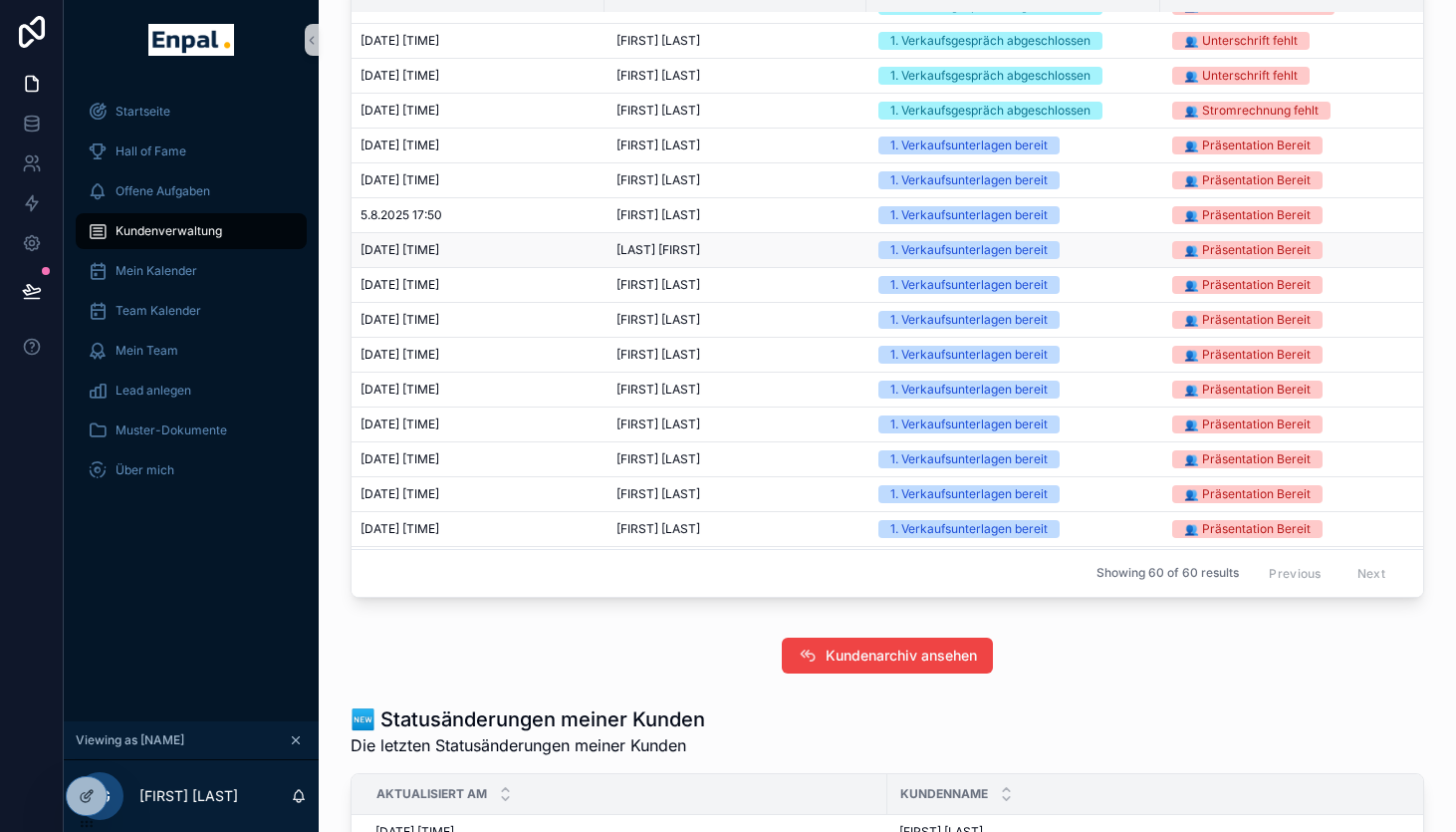 click on "[LAST] [FIRST] [LAST] [FIRST]" at bounding box center [735, 250] 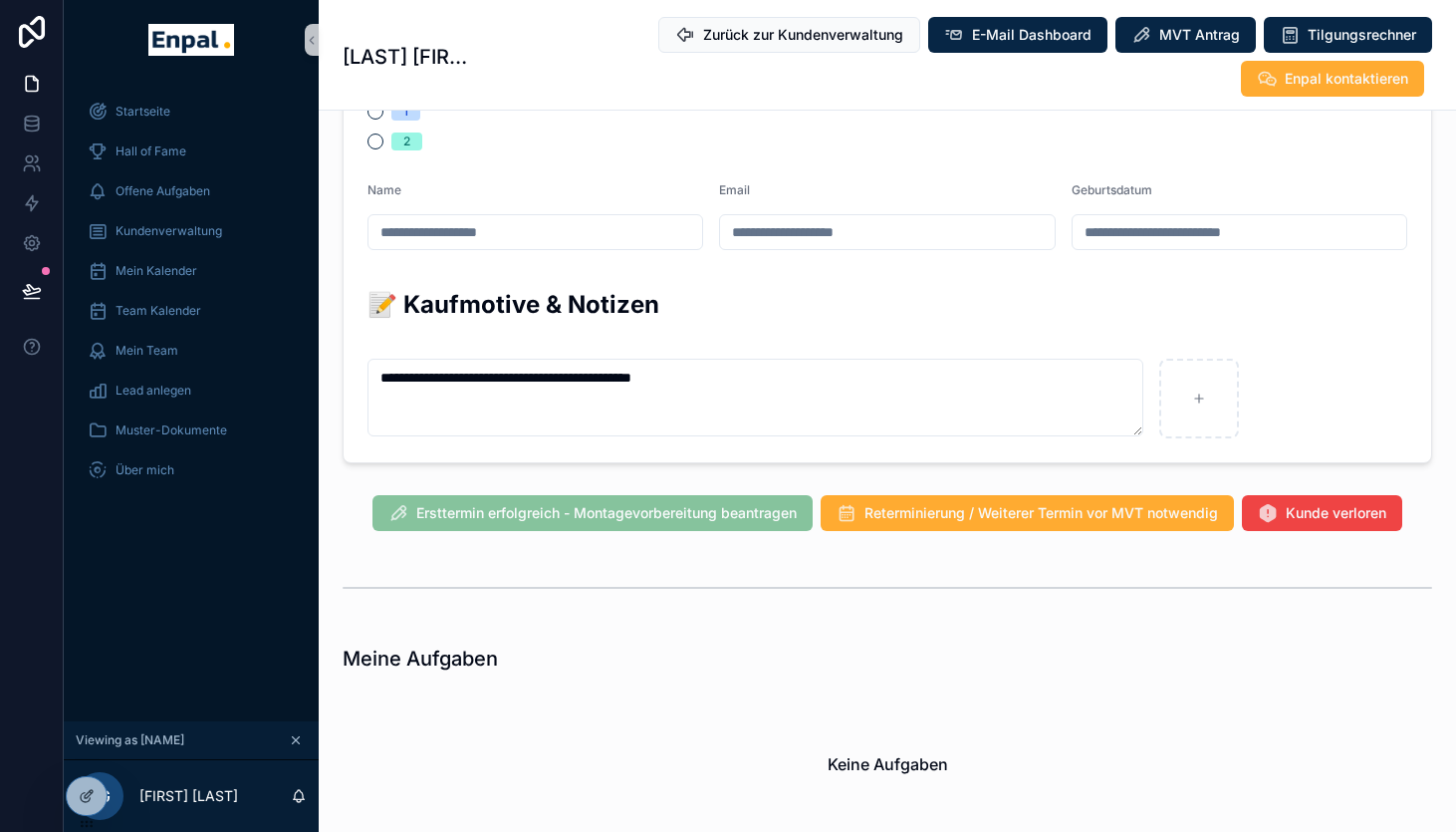 scroll, scrollTop: 1260, scrollLeft: 0, axis: vertical 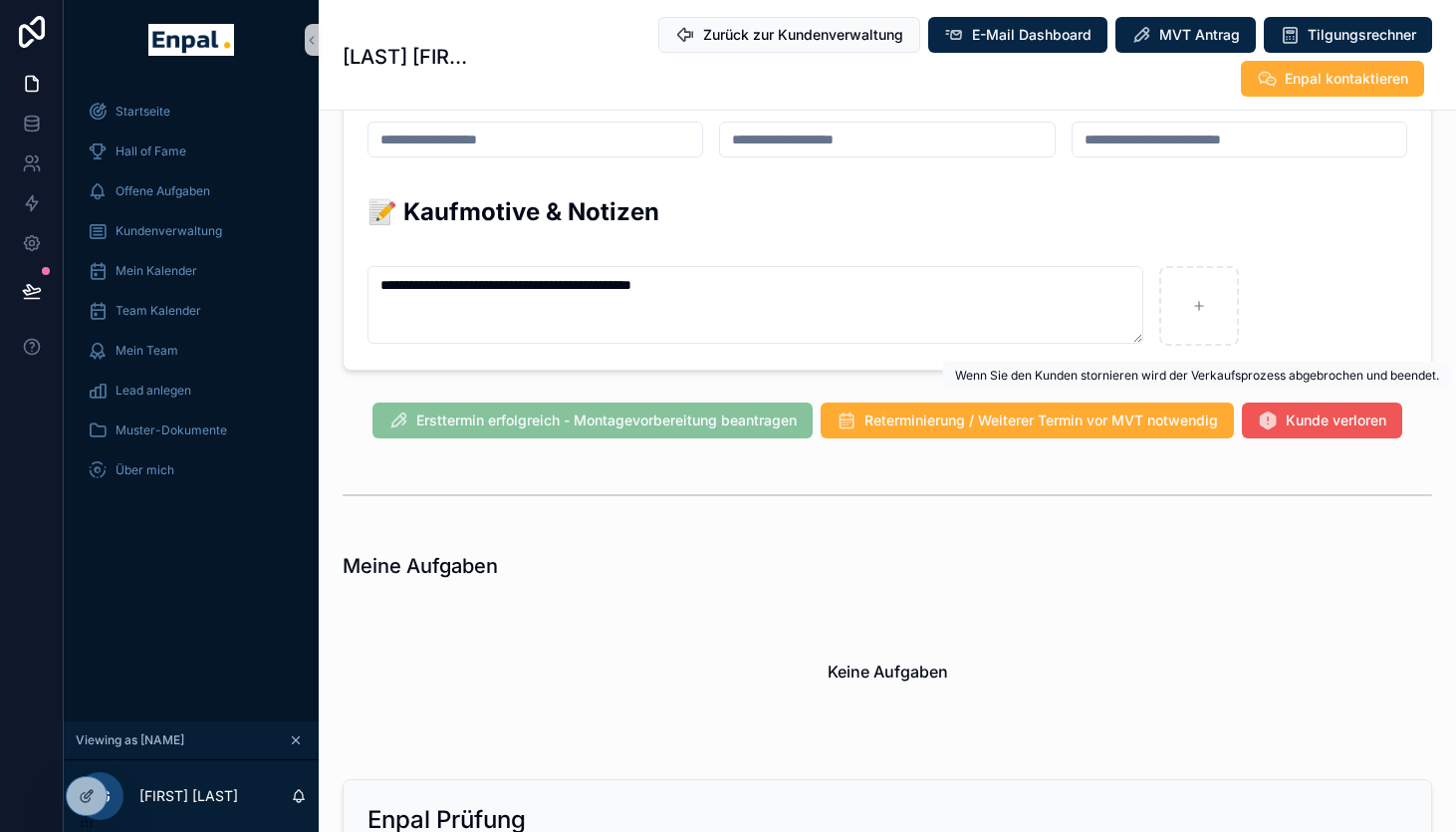 click on "Kunde verloren" at bounding box center (1335, 420) 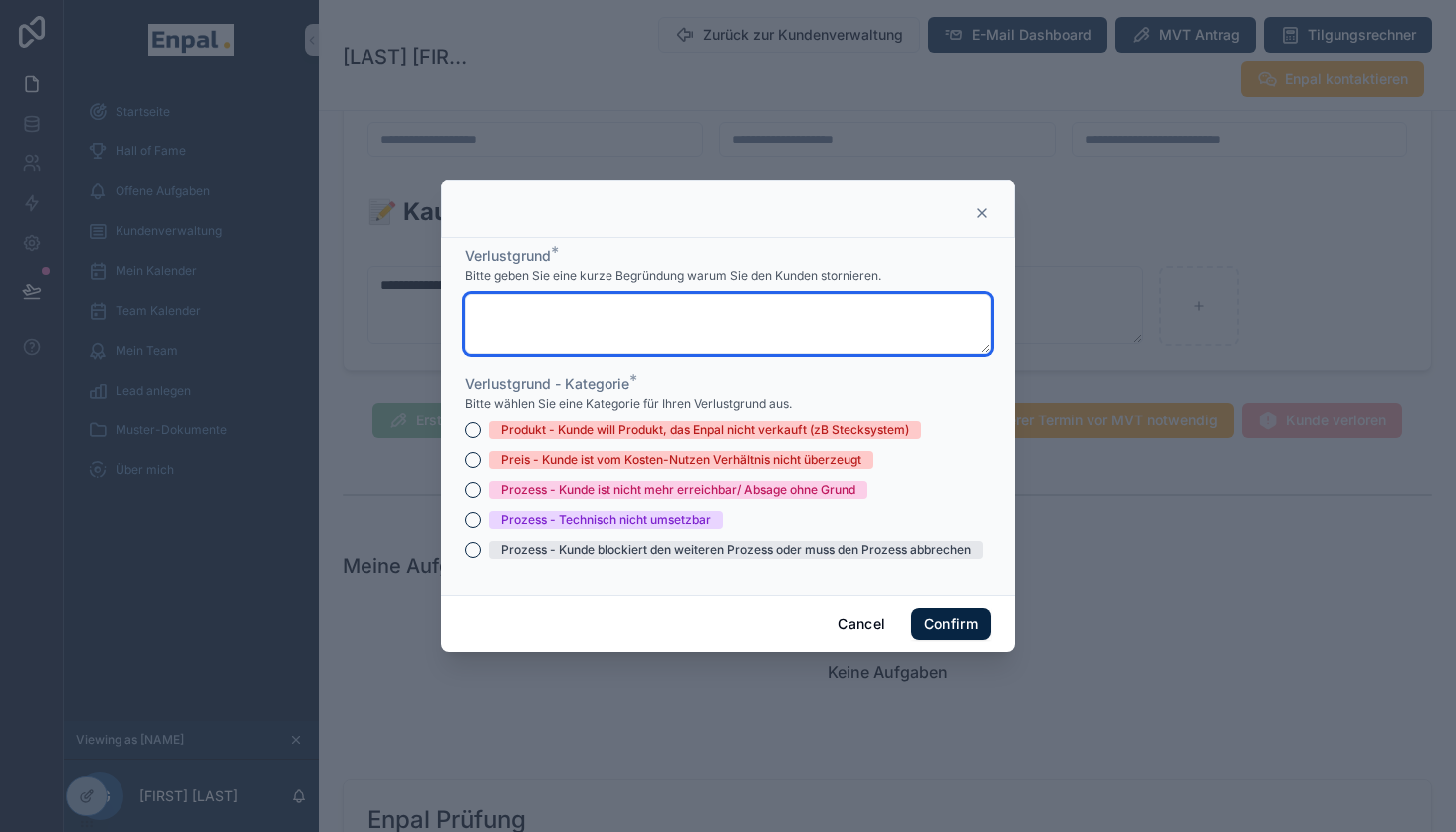 click at bounding box center [728, 324] 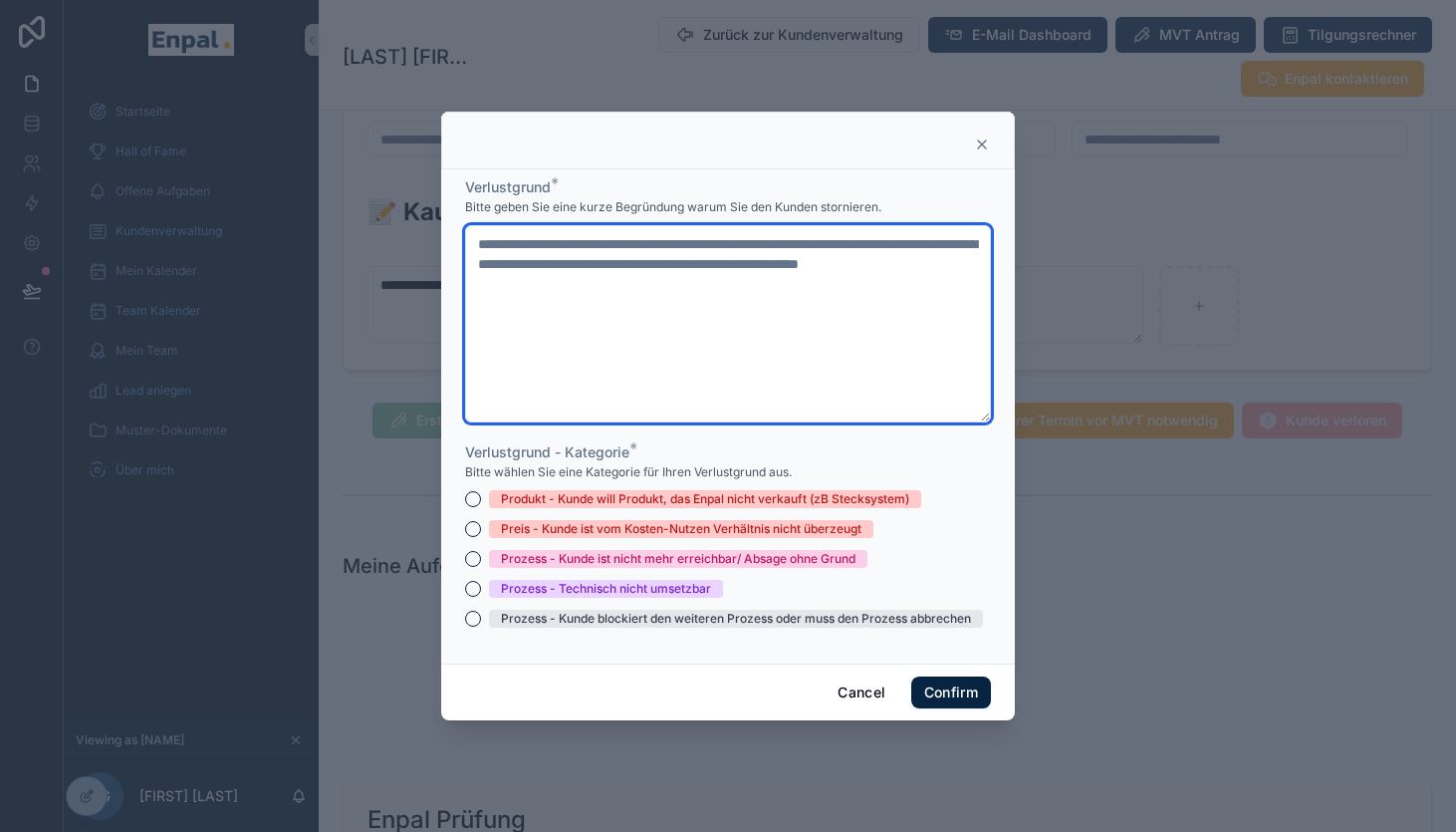 click on "**********" at bounding box center (728, 324) 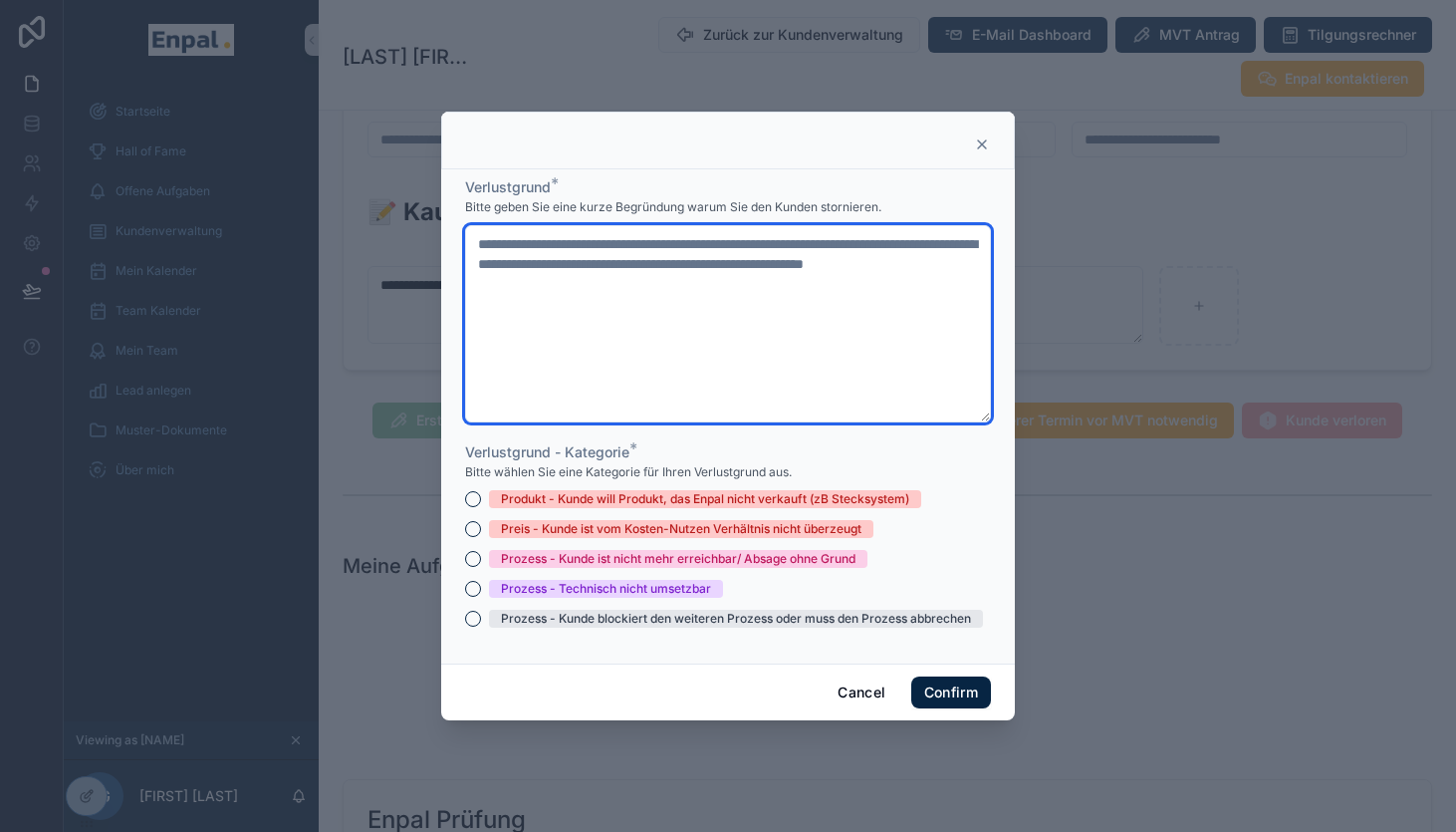 type on "**********" 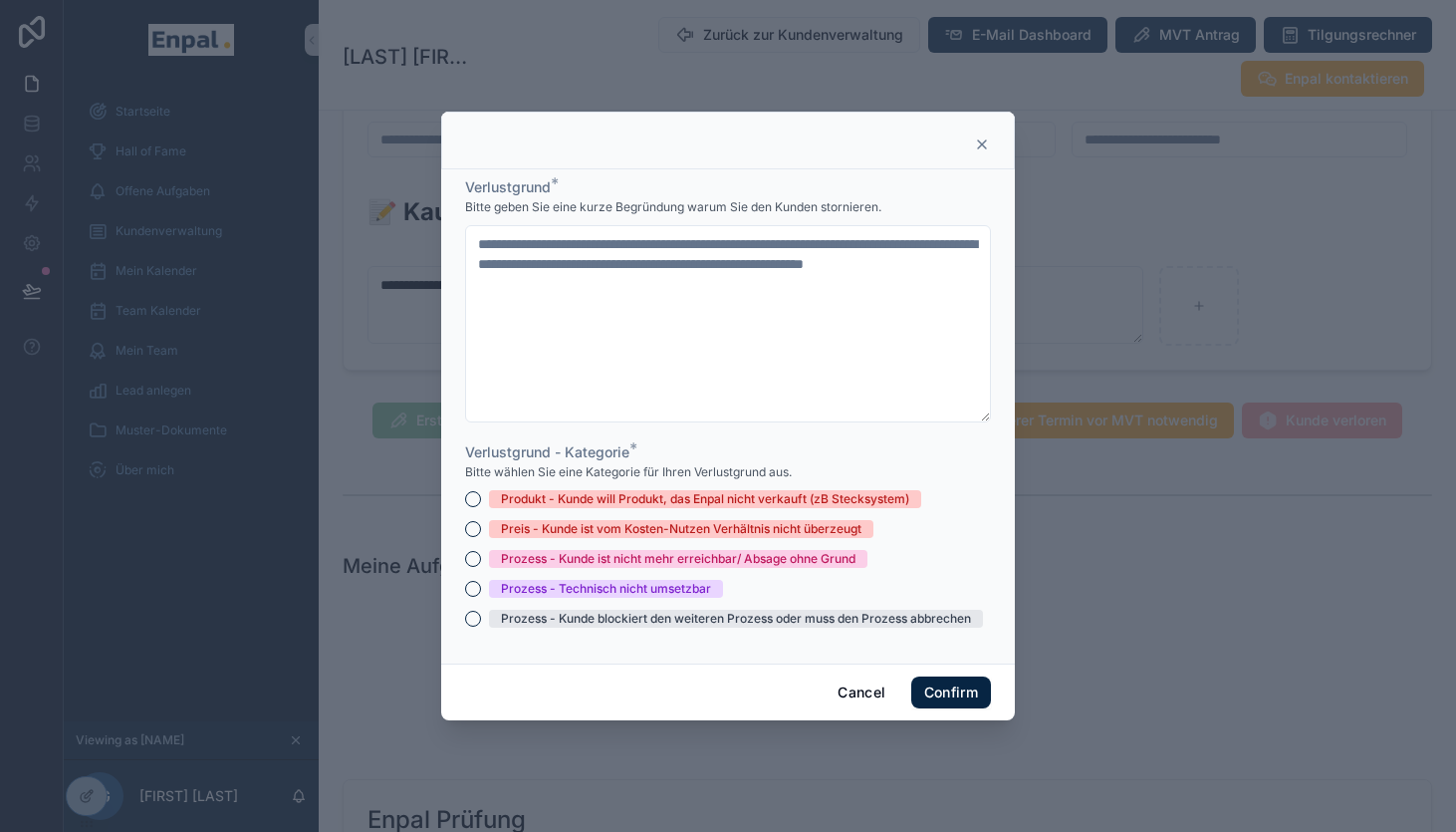 click on "Prozess - Kunde blockiert den weiteren Prozess oder muss den Prozess abbrechen" at bounding box center [736, 619] 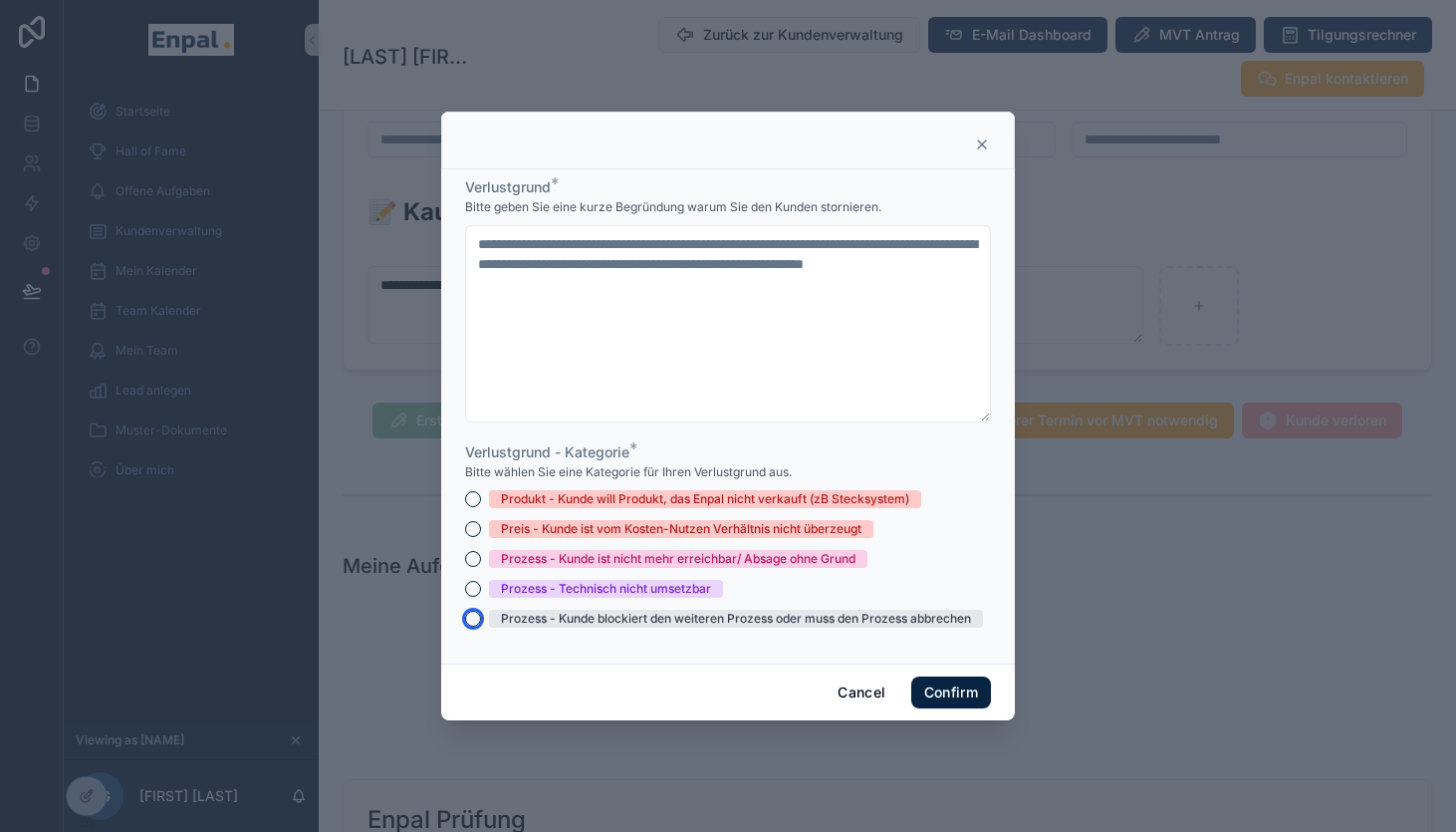 click on "Prozess - Kunde blockiert den weiteren Prozess oder muss den Prozess abbrechen" at bounding box center [473, 619] 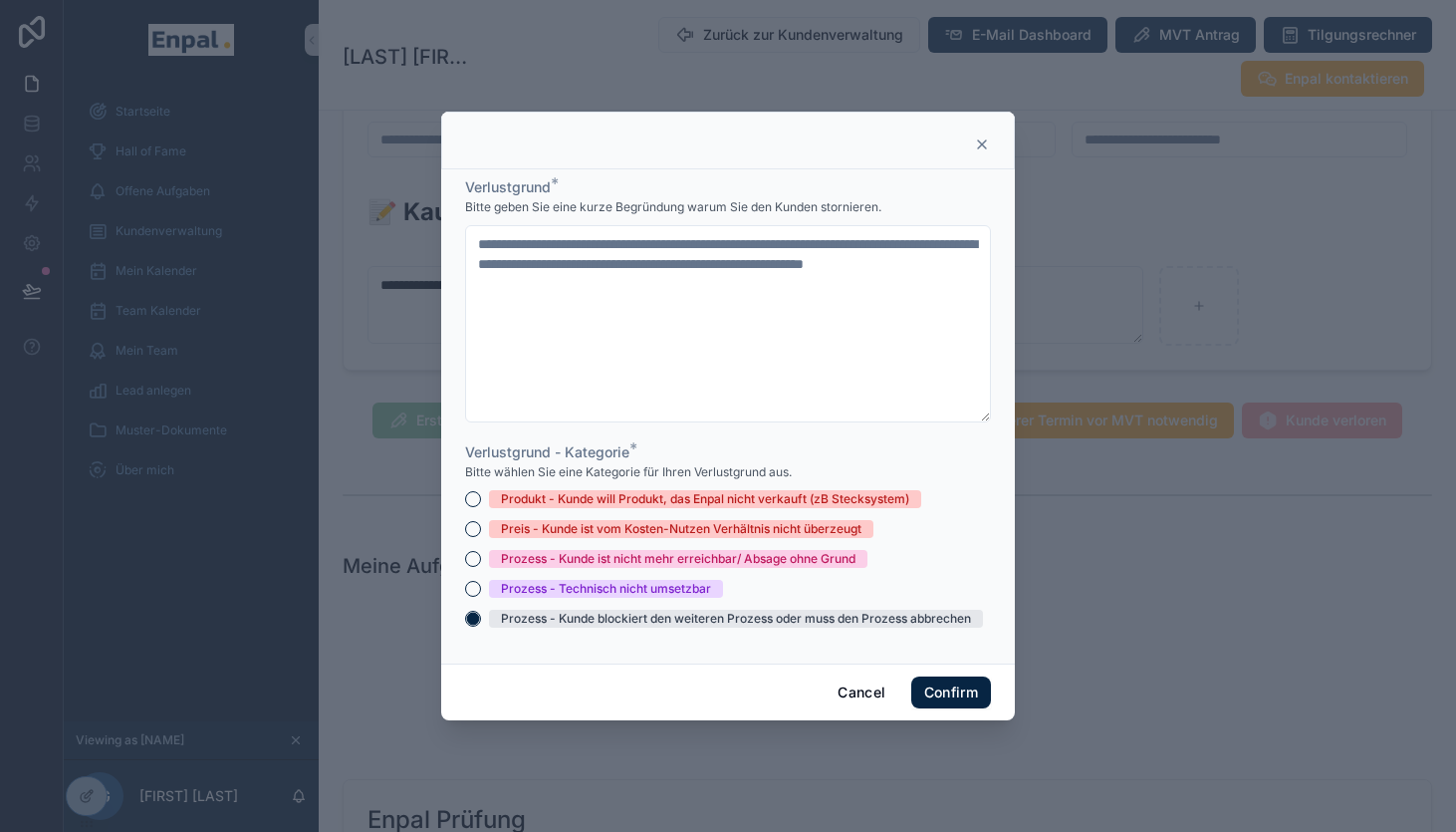 click on "Preis - Kunde ist vom Kosten-Nutzen Verhältnis nicht überzeugt" at bounding box center (681, 529) 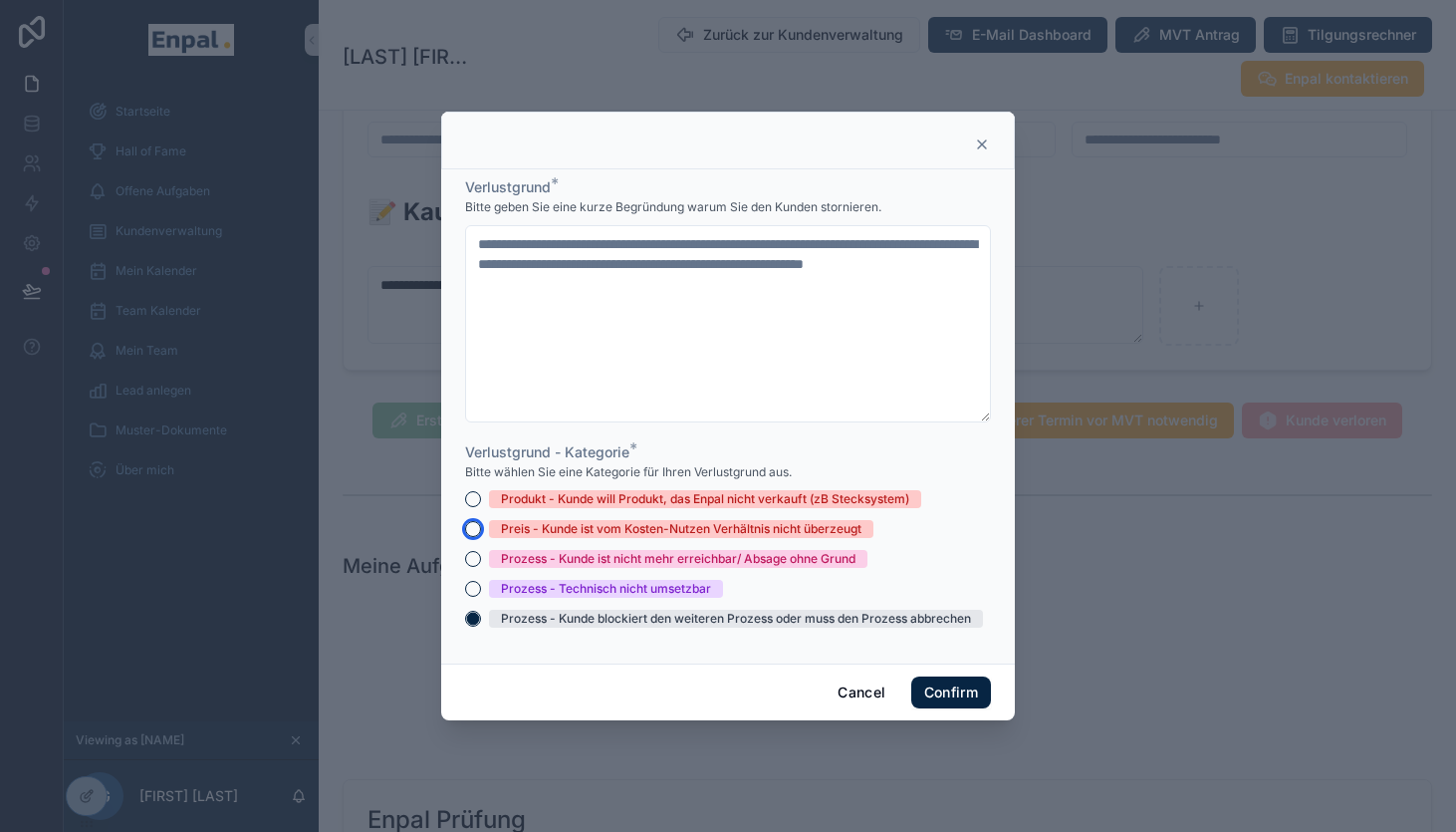 click on "Preis - Kunde ist vom Kosten-Nutzen Verhältnis nicht überzeugt" at bounding box center [473, 529] 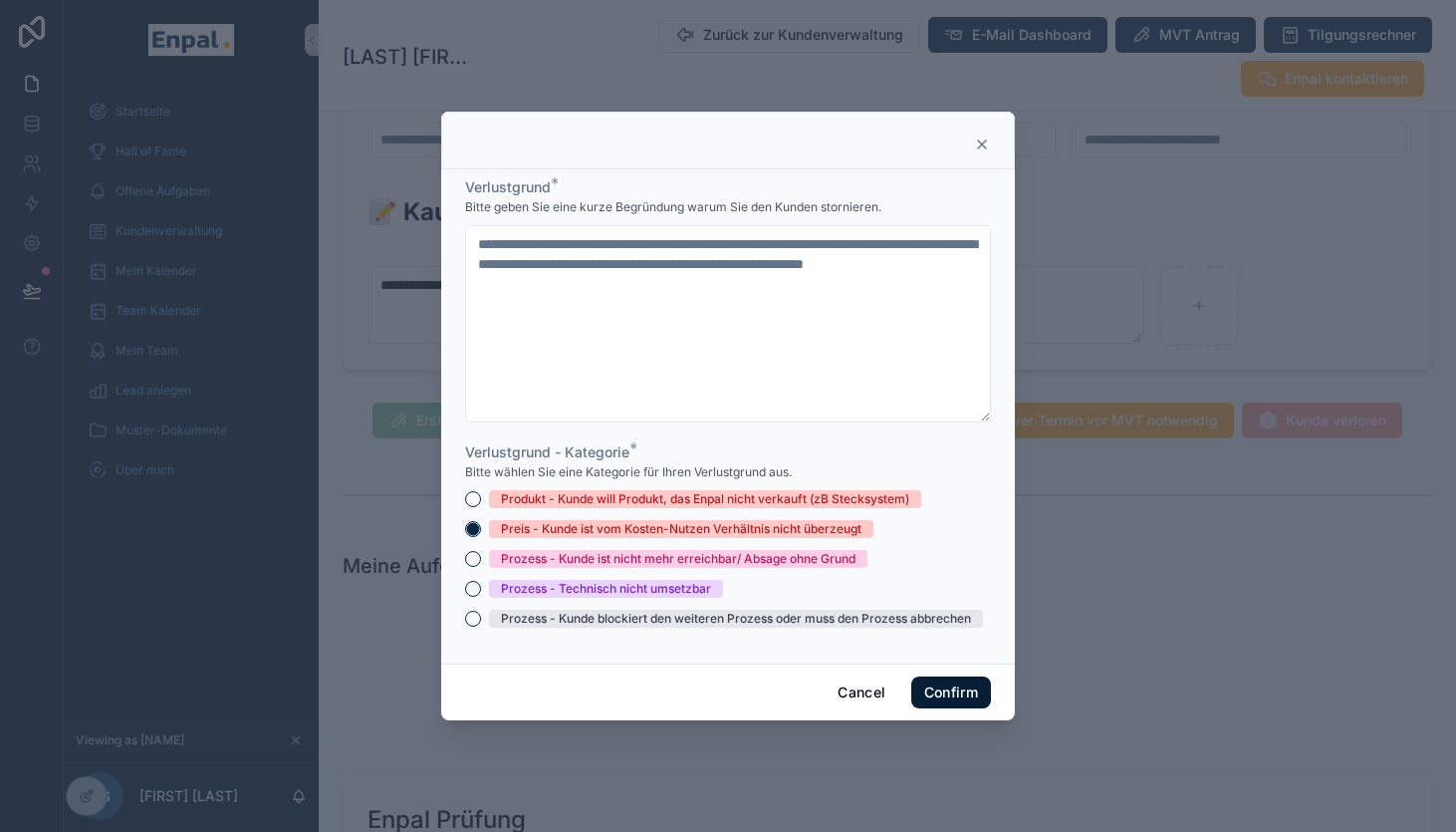 click on "Confirm" at bounding box center (951, 693) 